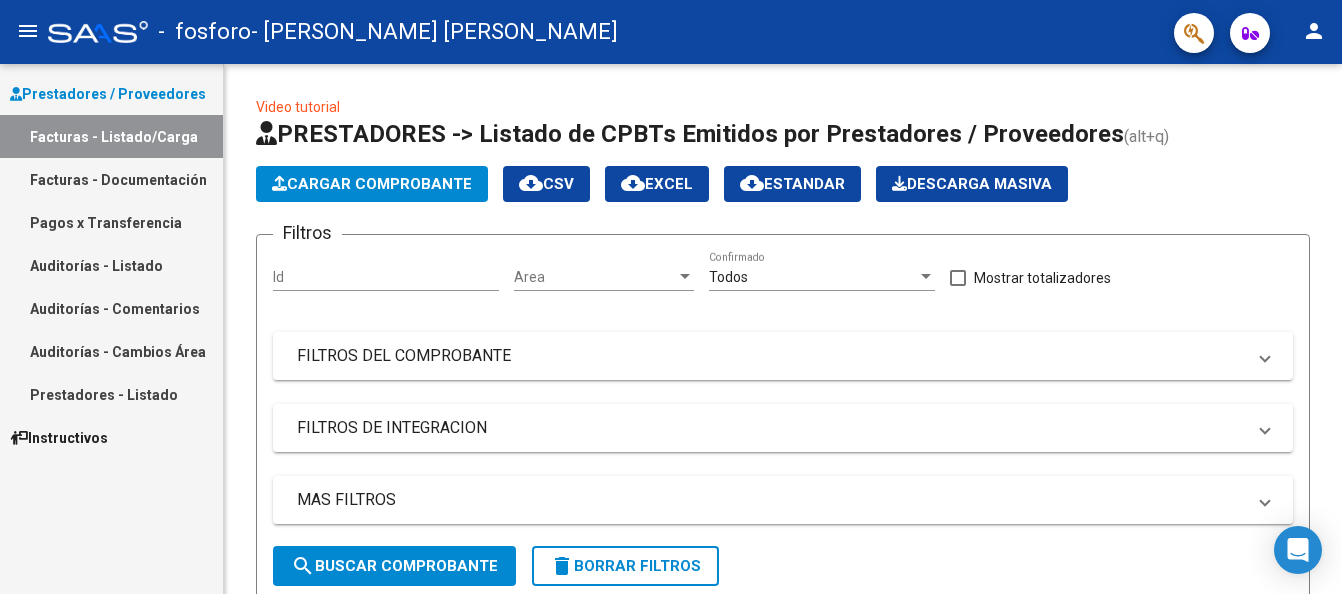 scroll, scrollTop: 0, scrollLeft: 0, axis: both 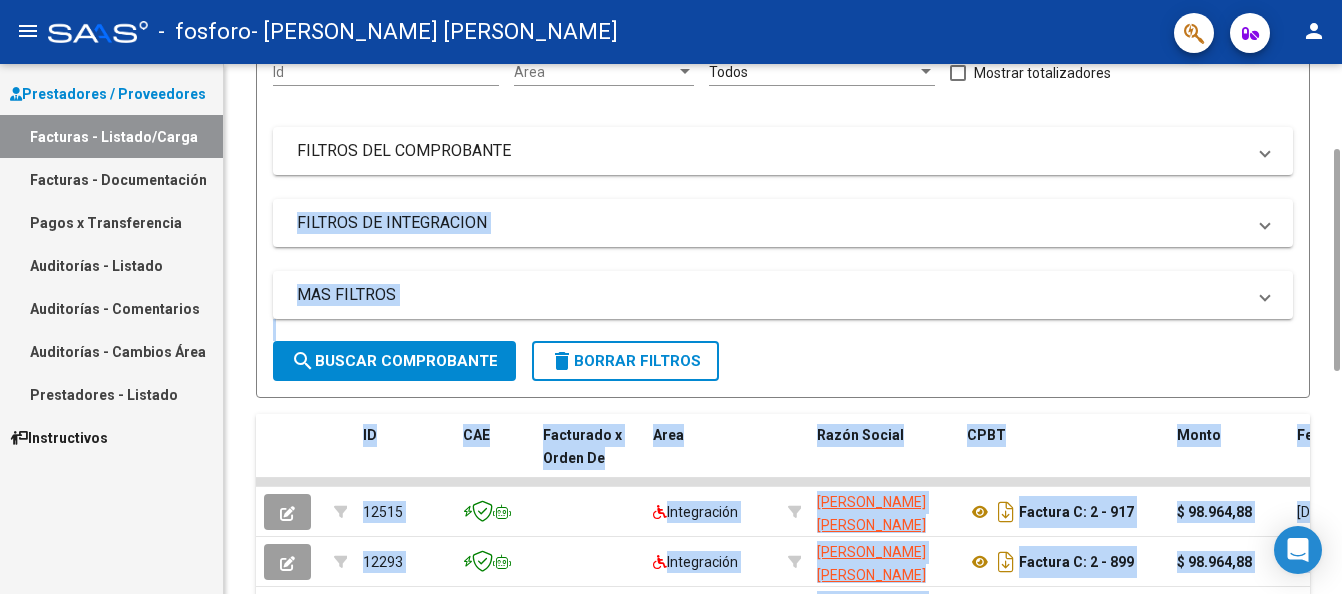 drag, startPoint x: 1333, startPoint y: 297, endPoint x: 1353, endPoint y: 140, distance: 158.26875 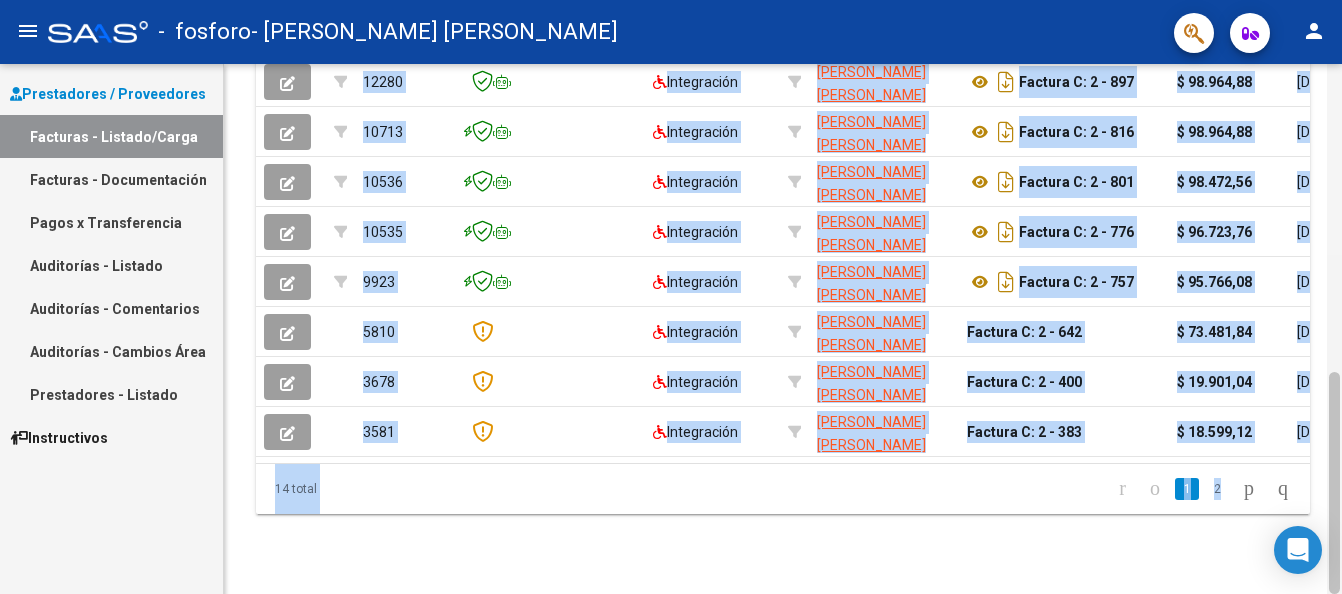 click 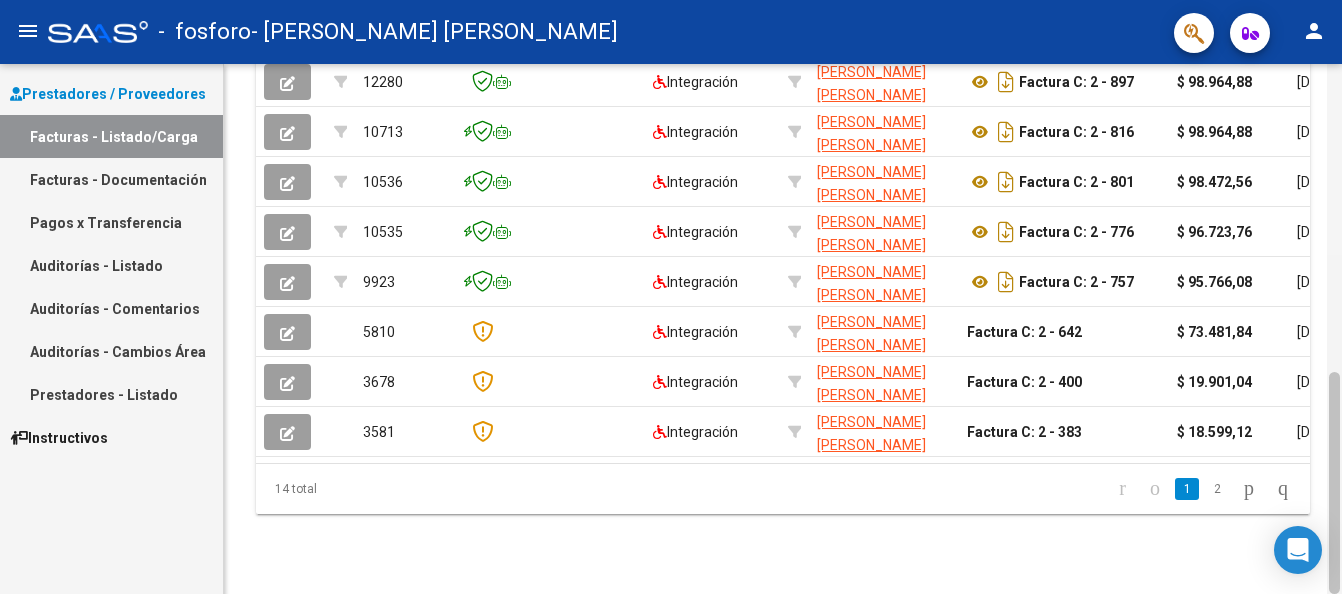 scroll, scrollTop: 205, scrollLeft: 0, axis: vertical 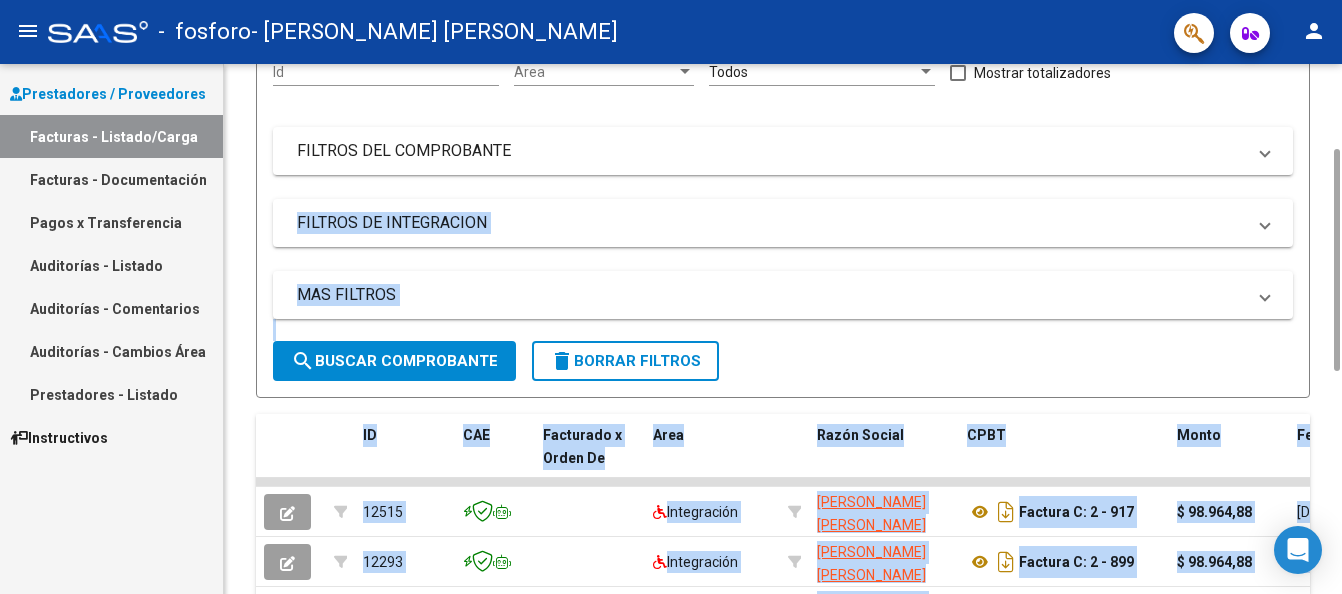 drag, startPoint x: 1334, startPoint y: 214, endPoint x: 1326, endPoint y: 114, distance: 100.31949 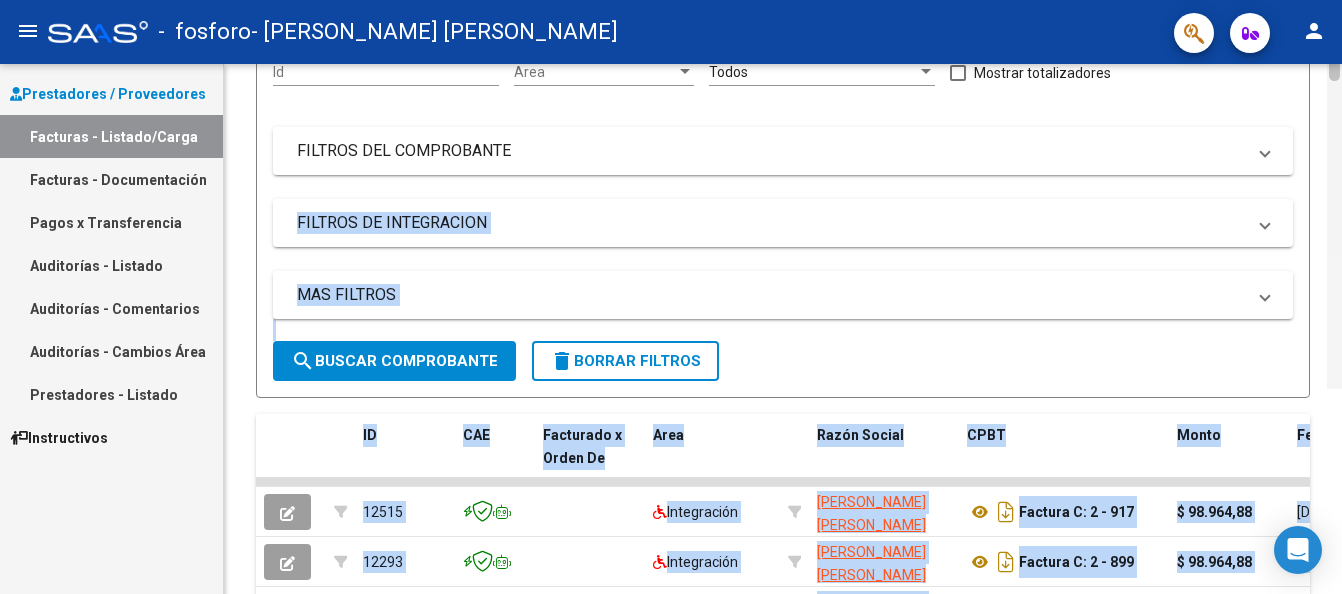 click 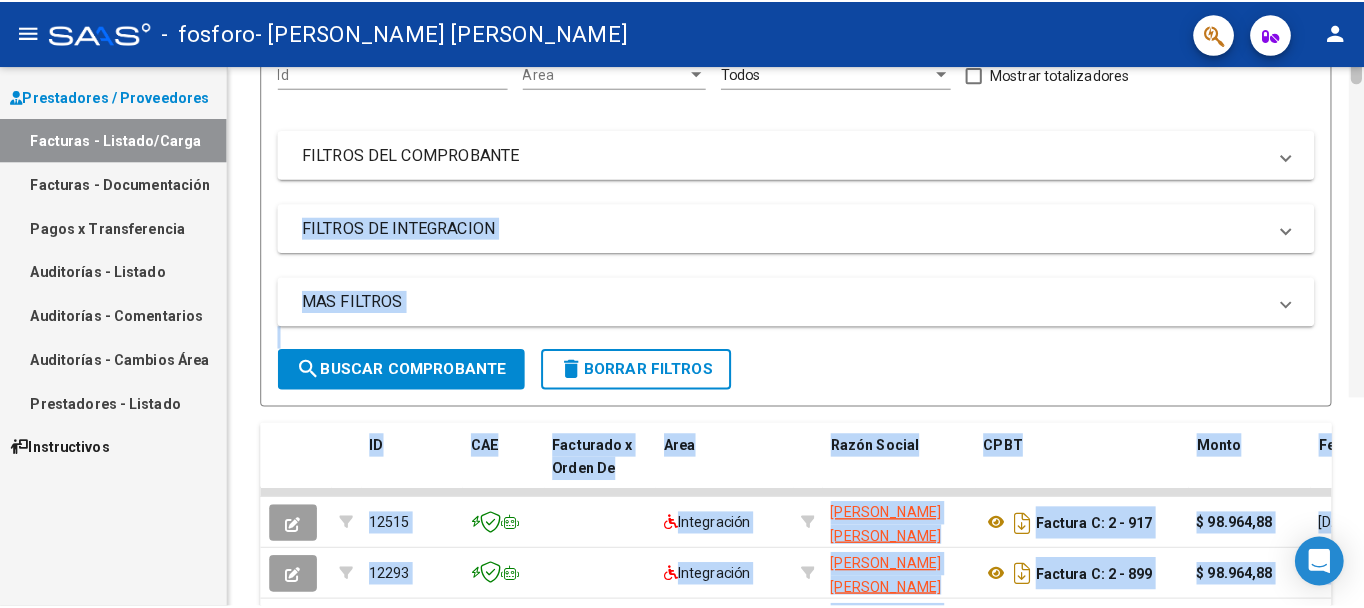 scroll, scrollTop: 0, scrollLeft: 0, axis: both 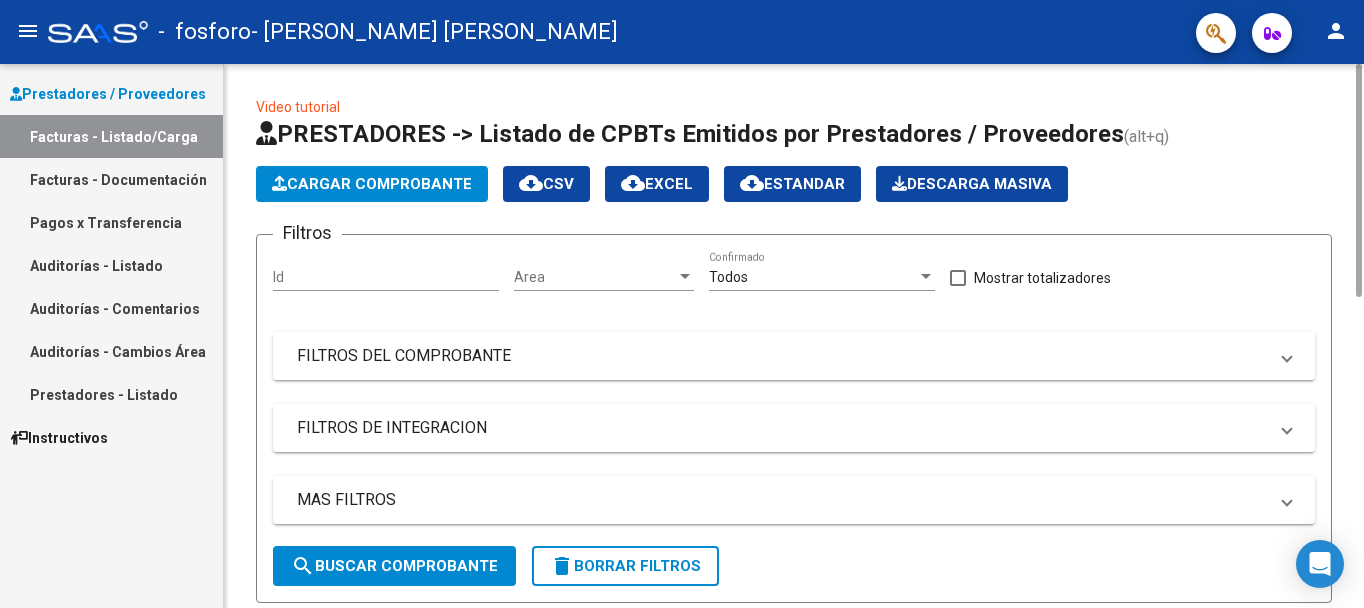 click on "FILTROS DEL COMPROBANTE" at bounding box center (782, 356) 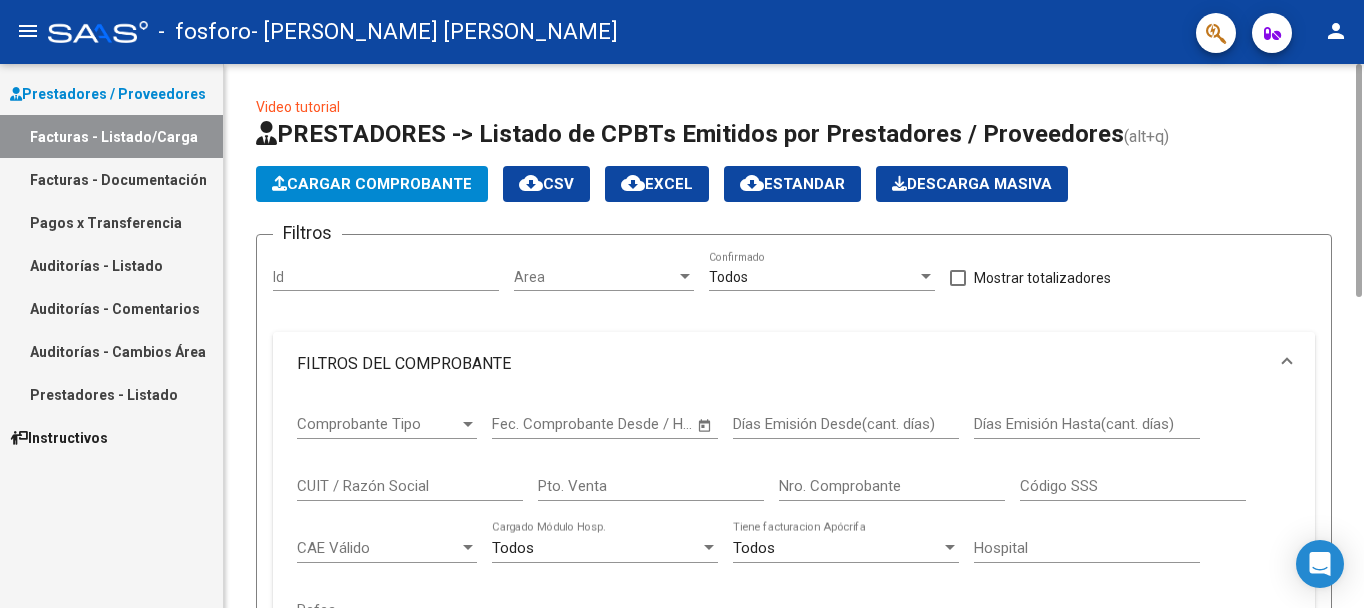 click on "FILTROS DEL COMPROBANTE" at bounding box center (794, 364) 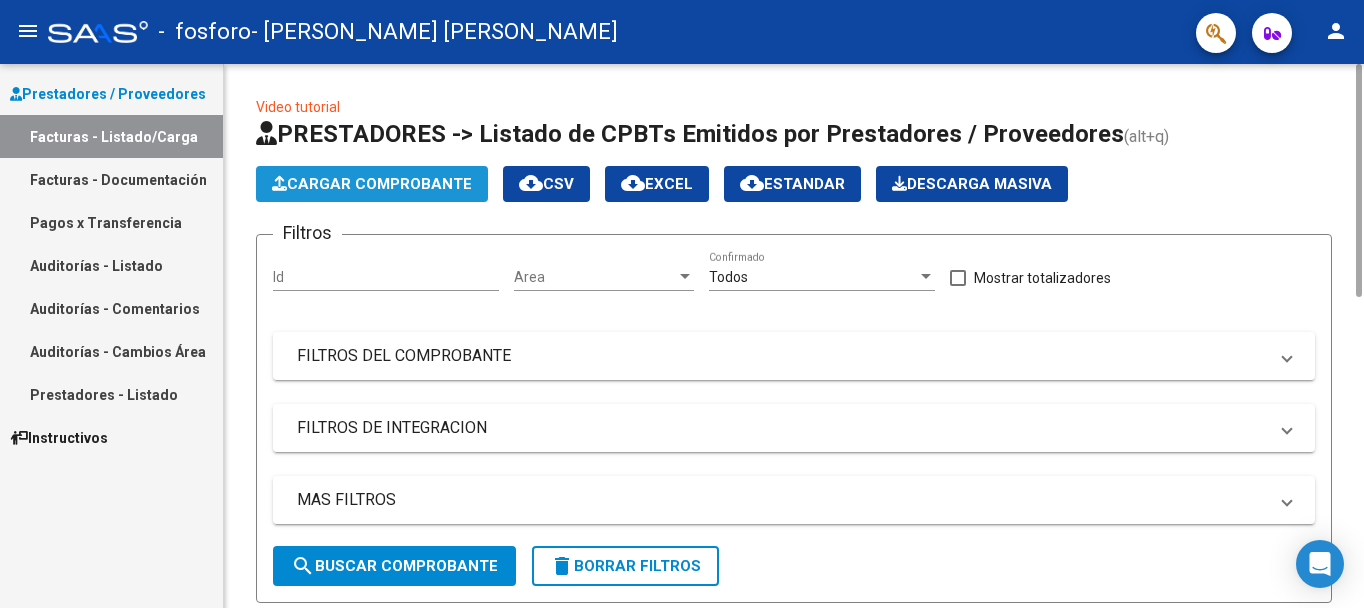 click on "Cargar Comprobante" 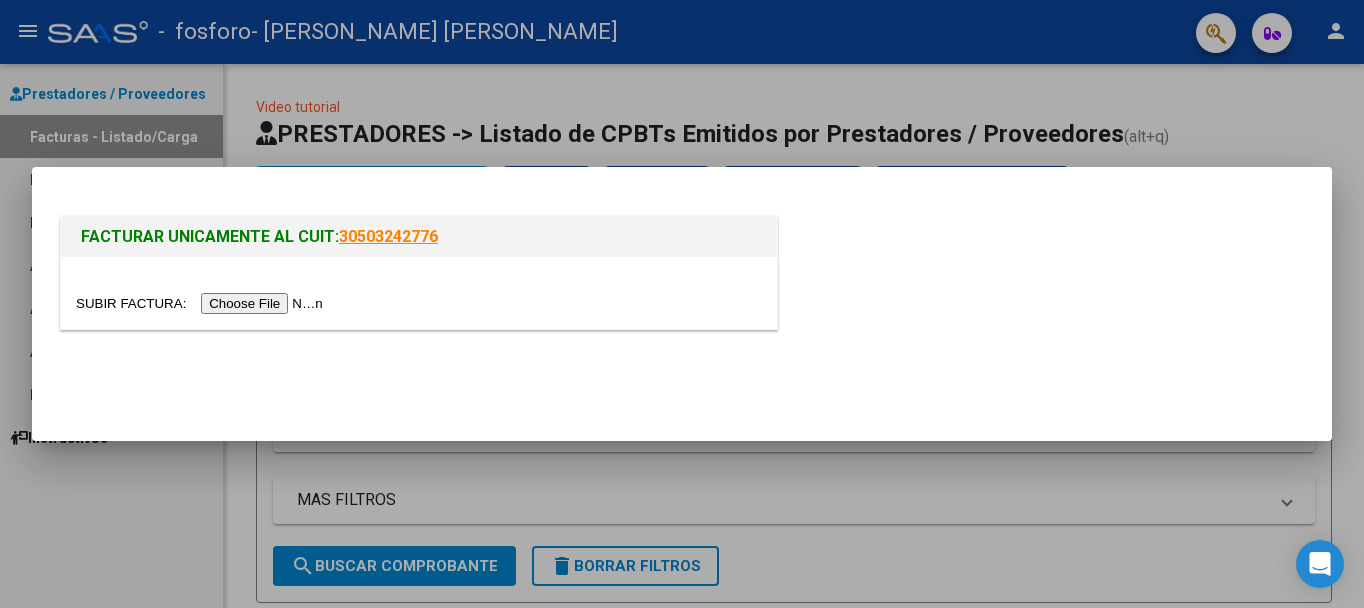 click at bounding box center [202, 303] 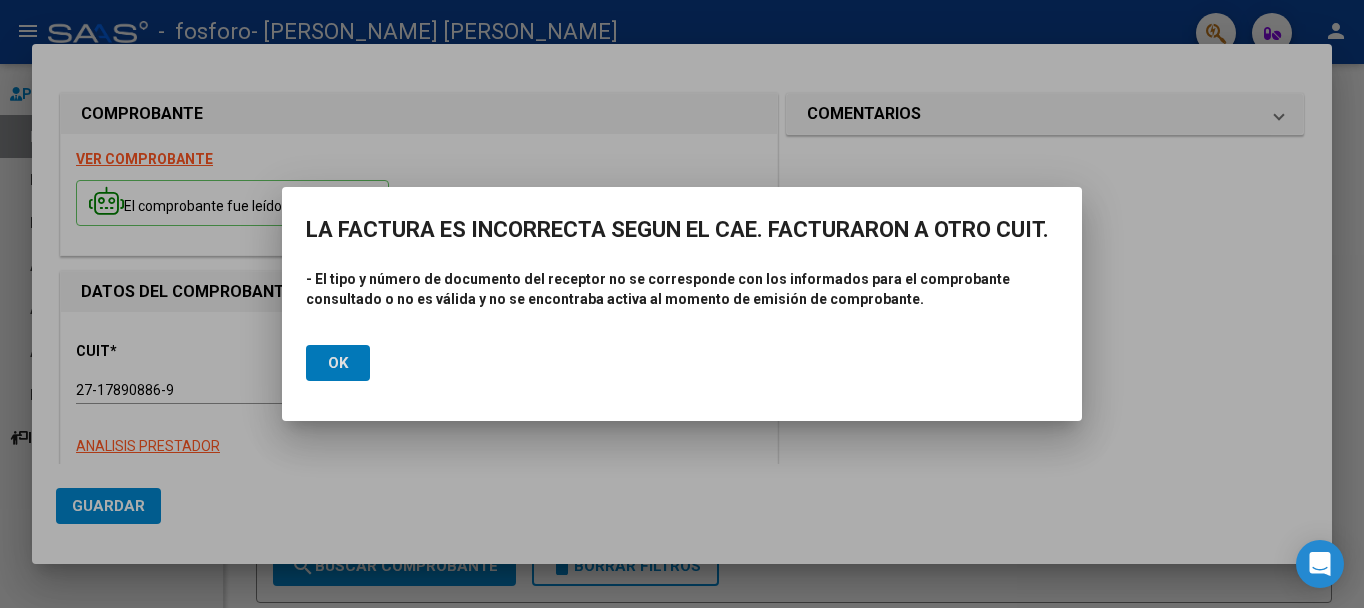 click on "Ok" 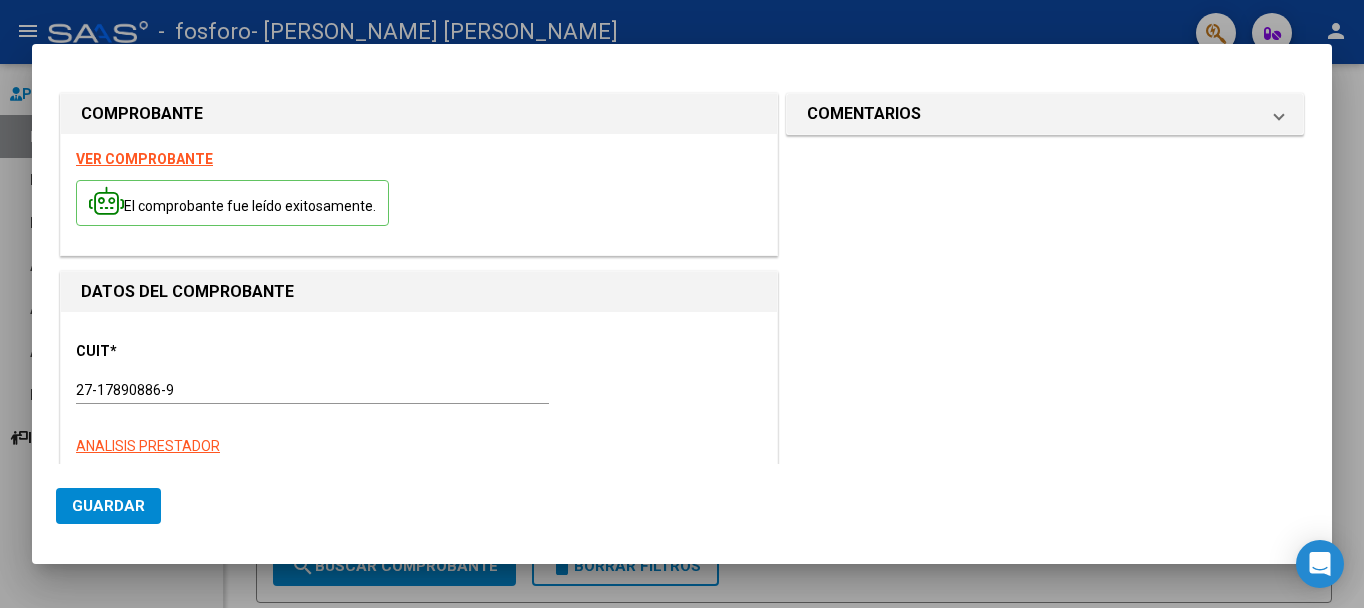 click at bounding box center [682, 304] 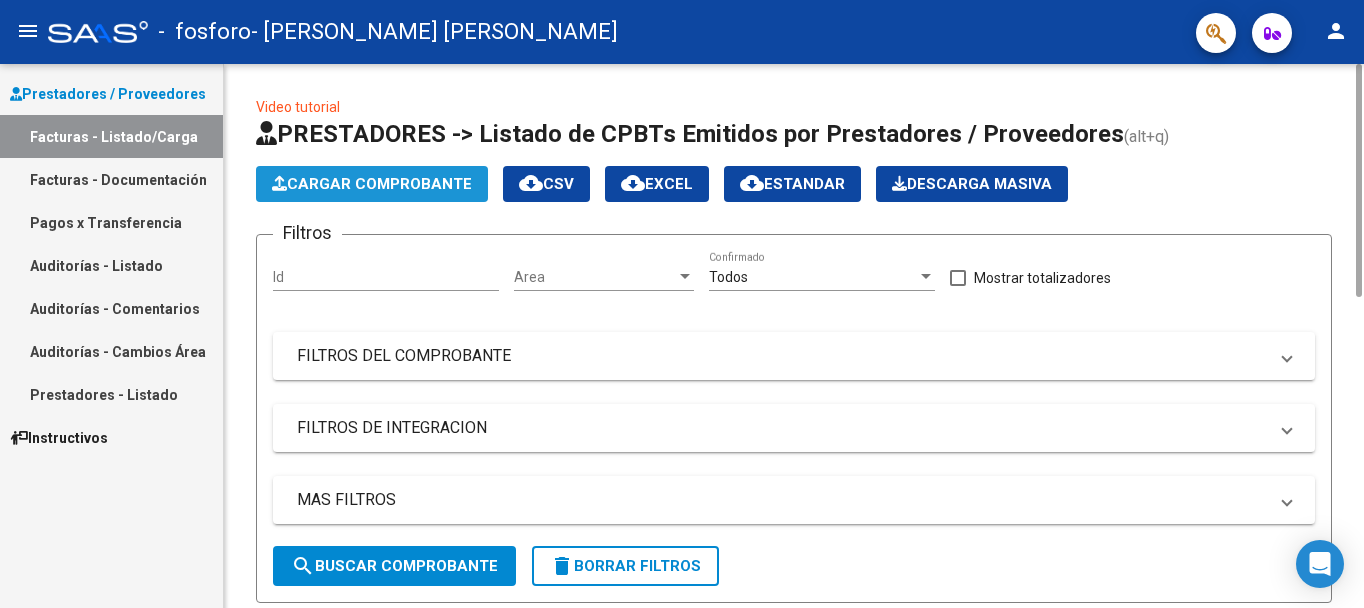 click on "Cargar Comprobante" 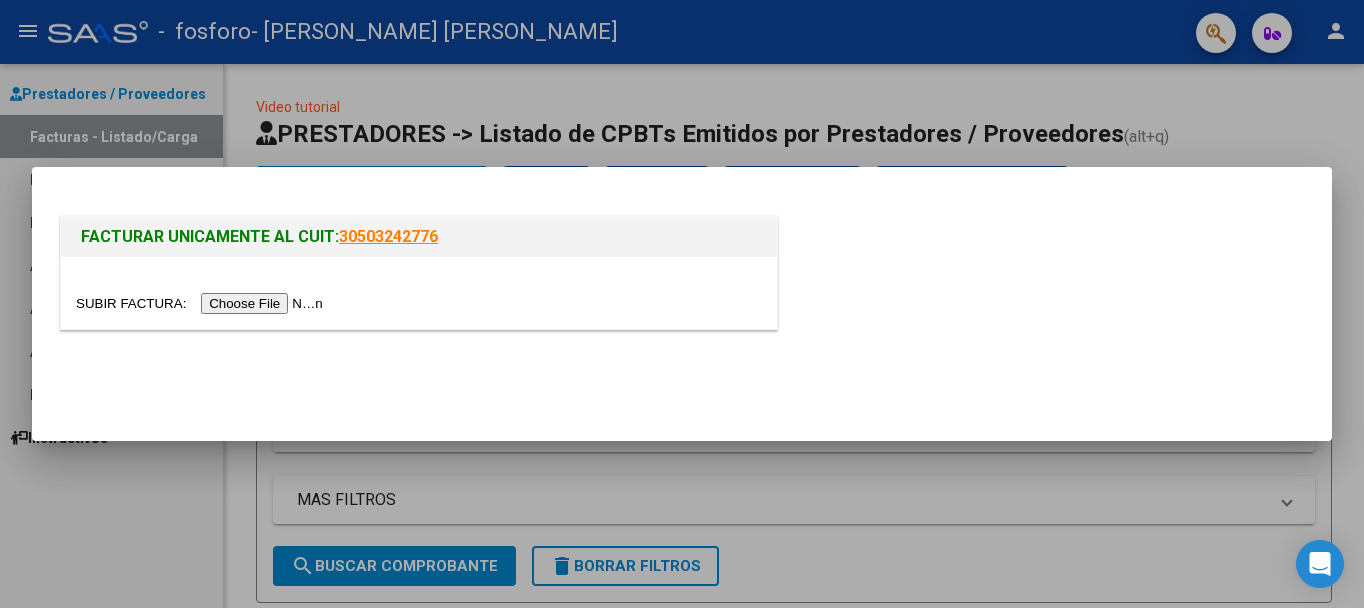 click at bounding box center [202, 303] 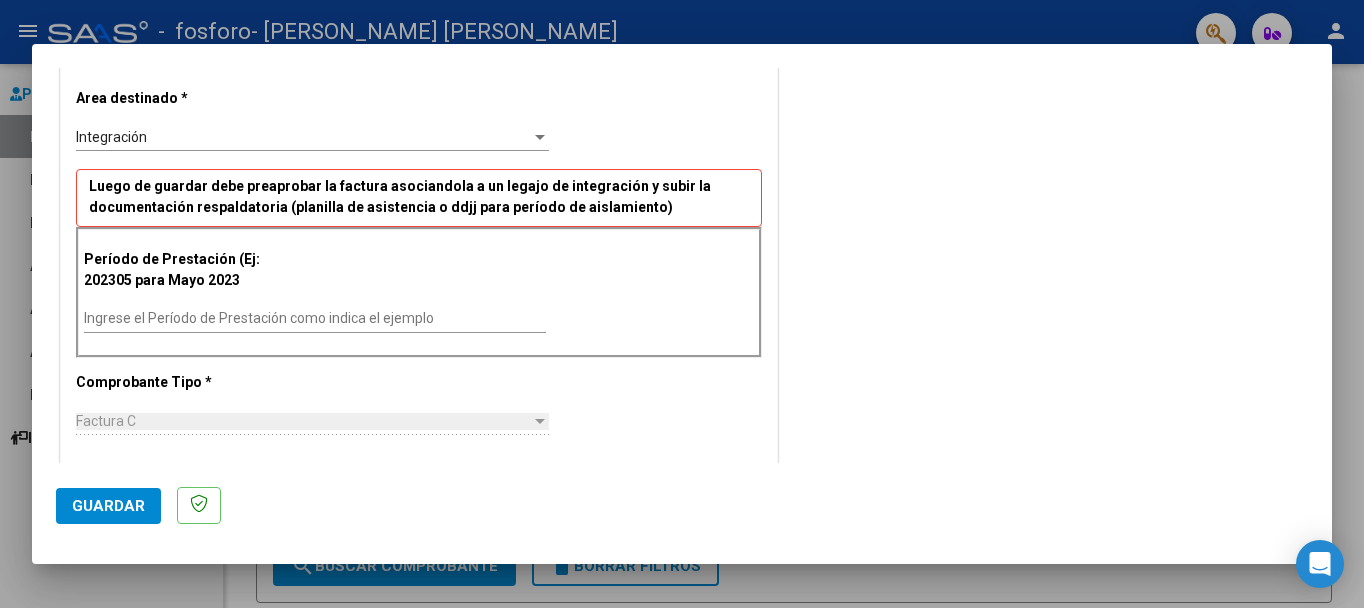 scroll, scrollTop: 400, scrollLeft: 0, axis: vertical 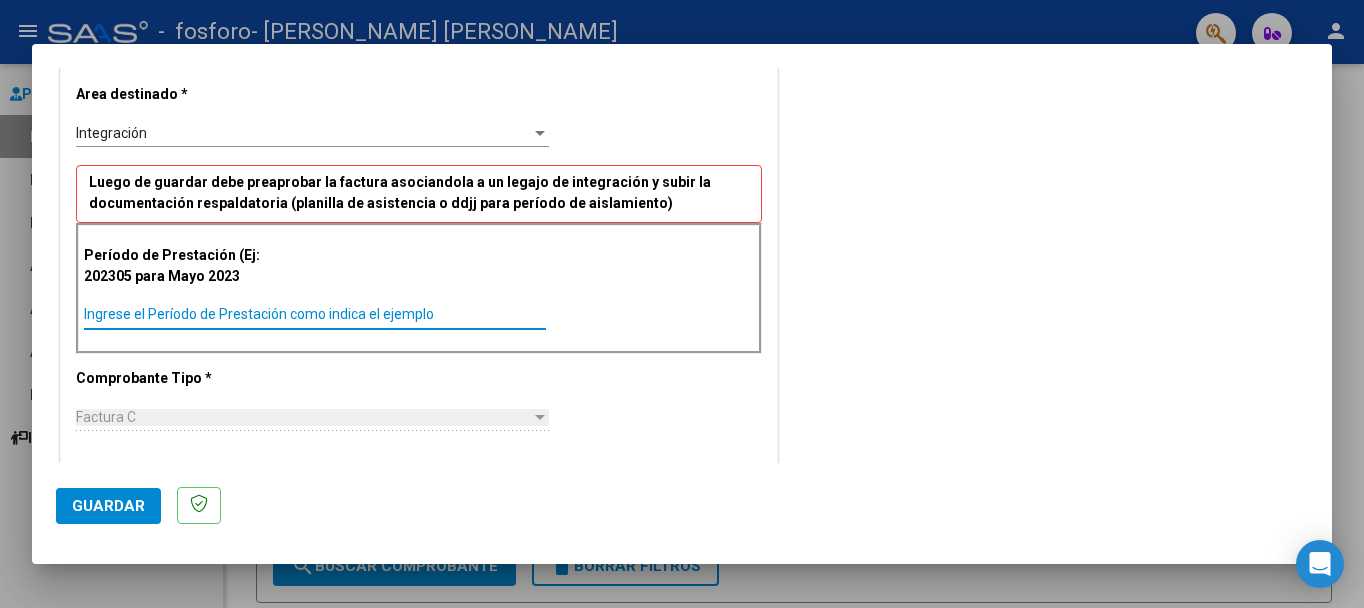 click on "Ingrese el Período de Prestación como indica el ejemplo" at bounding box center [315, 314] 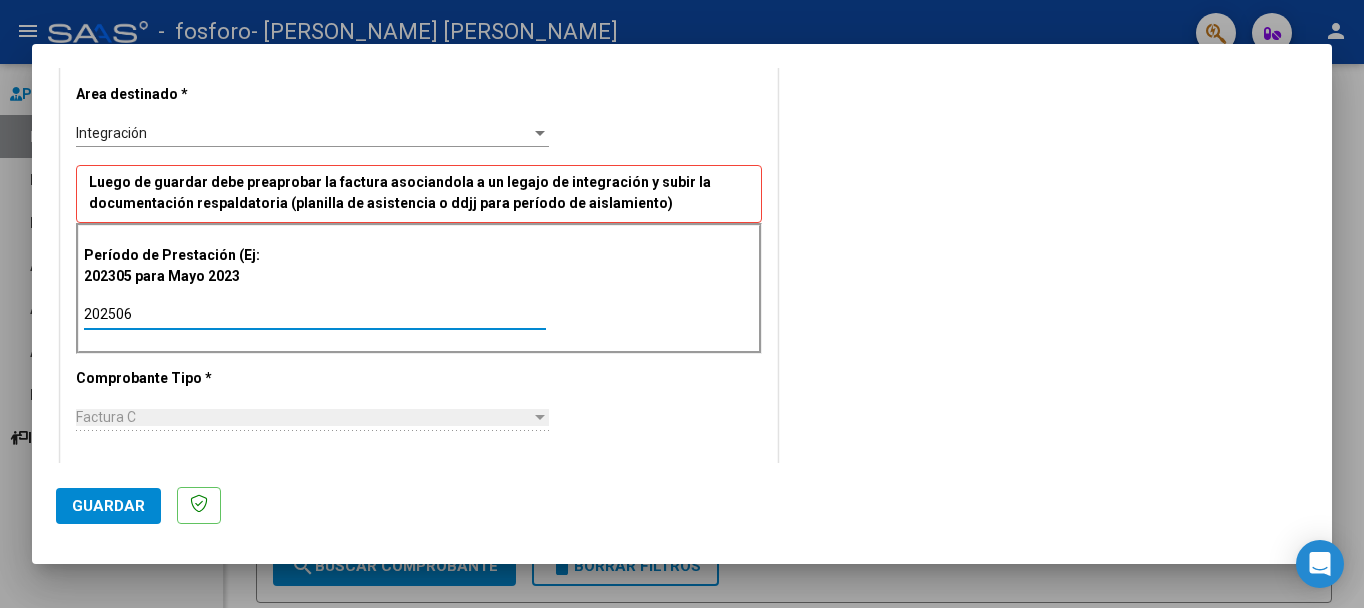 type on "202506" 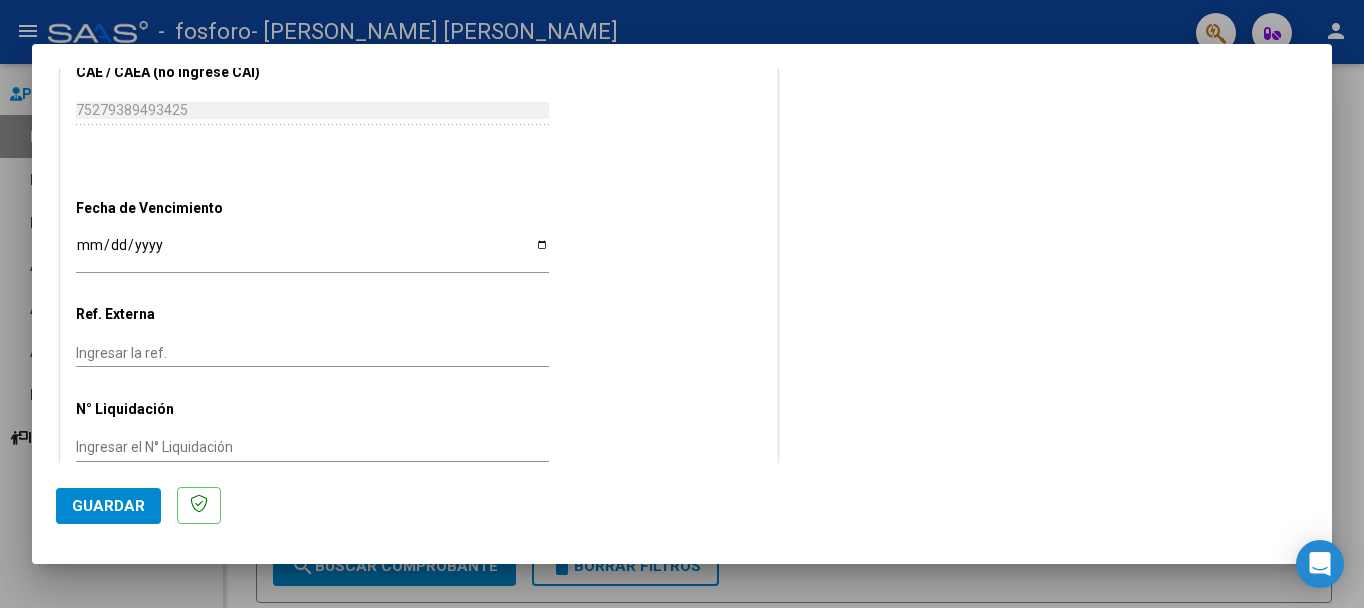 scroll, scrollTop: 1209, scrollLeft: 0, axis: vertical 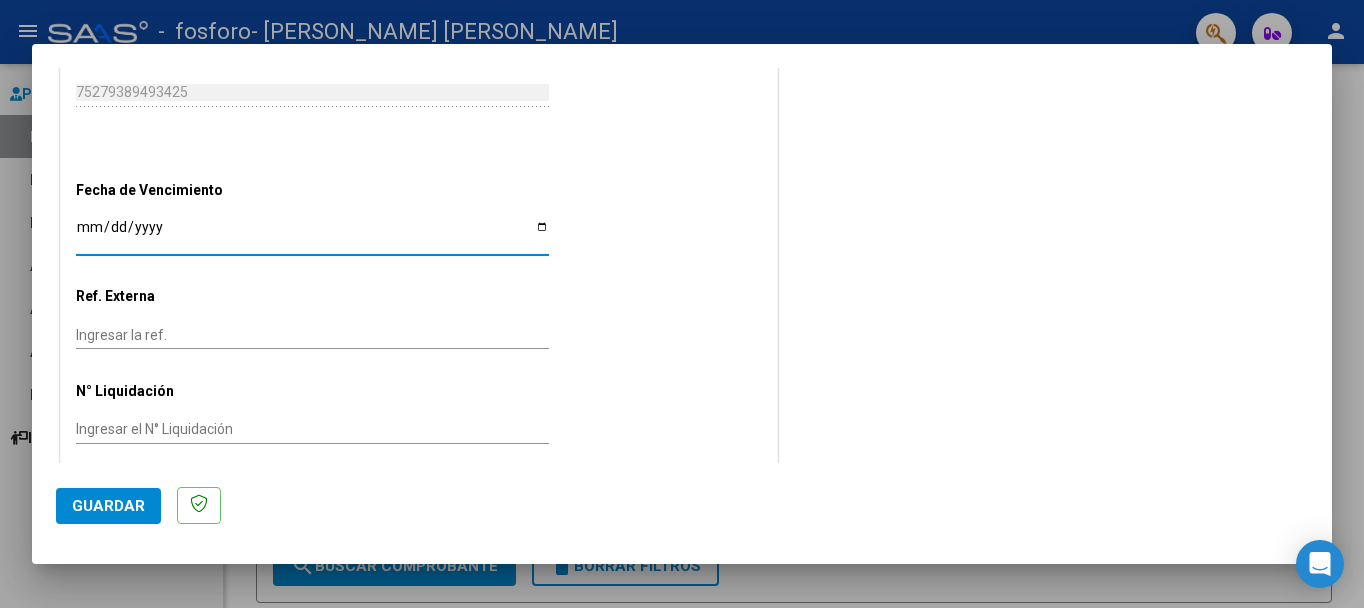 click on "Ingresar la fecha" at bounding box center (312, 234) 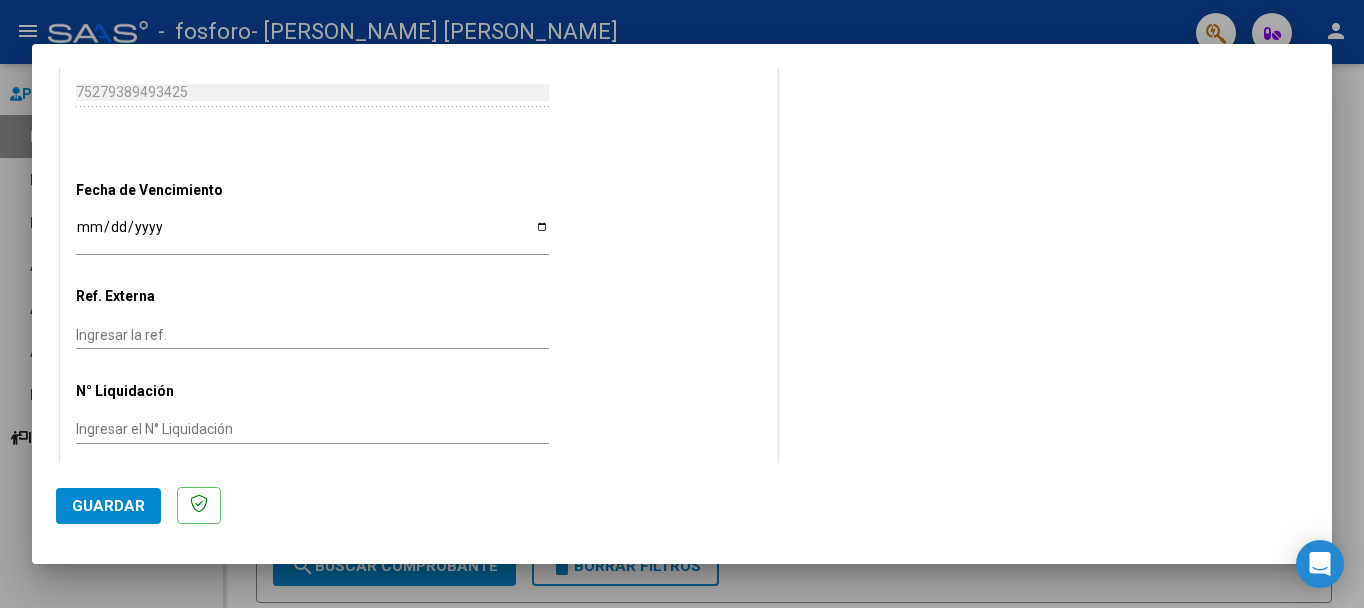 click on "CUIT  *   27-17890886-9 Ingresar CUIT  ANALISIS PRESTADOR  Area destinado * Integración Seleccionar Area Luego de guardar debe preaprobar la factura asociandola a un legajo de integración y subir la documentación respaldatoria (planilla de asistencia o ddjj para período de aislamiento)  Período de Prestación (Ej: 202305 para [DATE]    202506 Ingrese el Período de Prestación como indica el ejemplo   Comprobante Tipo * Factura C Seleccionar Tipo Punto de Venta  *   2 Ingresar el Nro.  Número  *   950 Ingresar el Nro.  Monto  *   $ 98.964,88 Ingresar el monto  [GEOGRAPHIC_DATA].  *   [DATE] Ingresar la fecha  CAE / CAEA (no ingrese CAI)    75279389493425 Ingresar el CAE o CAEA (no ingrese CAI)  Fecha de Vencimiento    [DATE] Ingresar la fecha  Ref. Externa    Ingresar la ref.  N° Liquidación    Ingresar el N° Liquidación" at bounding box center [419, -211] 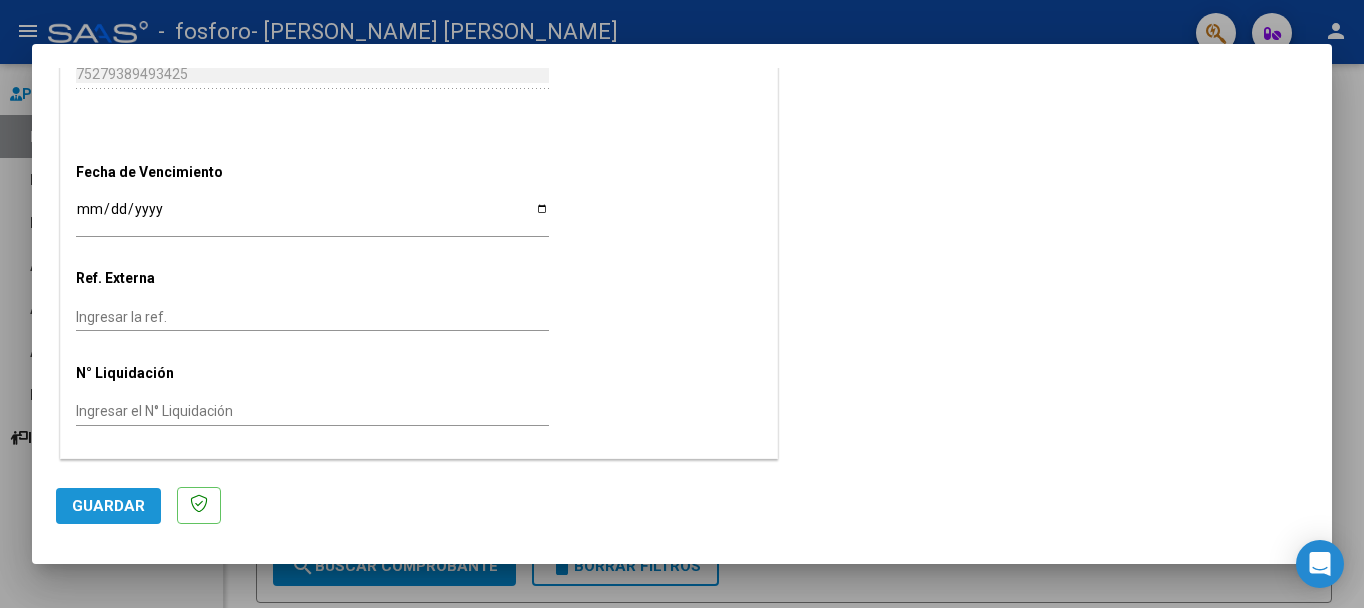 click on "Guardar" 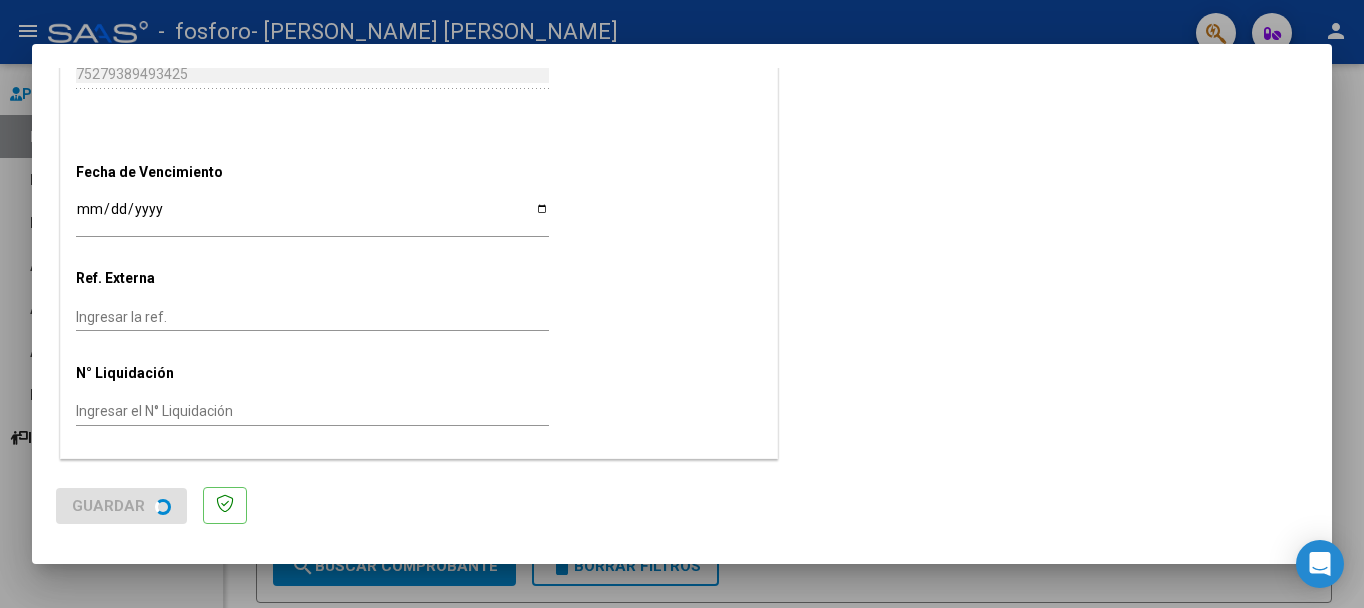 scroll, scrollTop: 0, scrollLeft: 0, axis: both 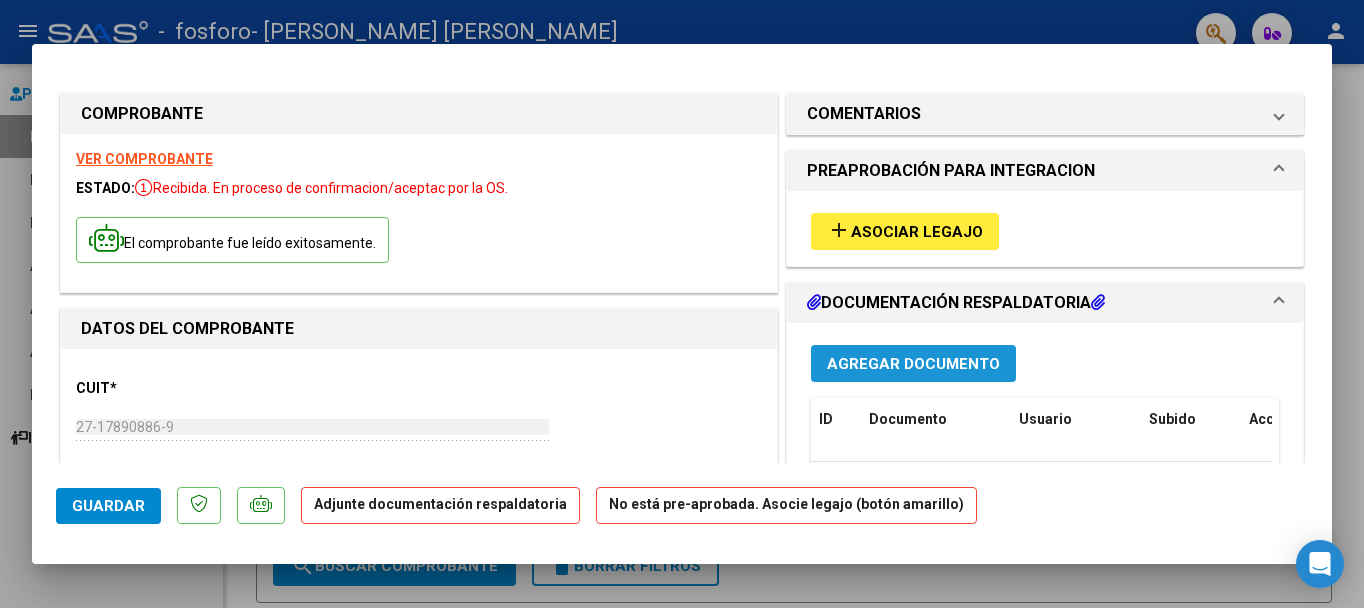click on "Agregar Documento" at bounding box center [913, 364] 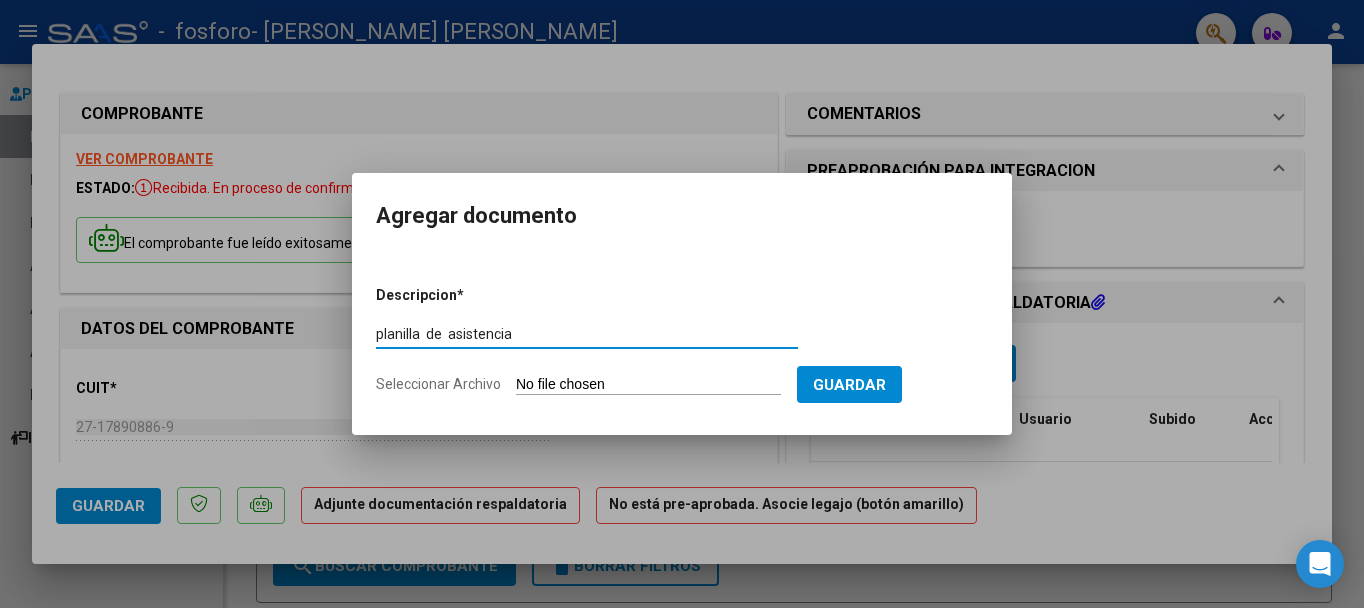 type on "planilla  de  asistencia" 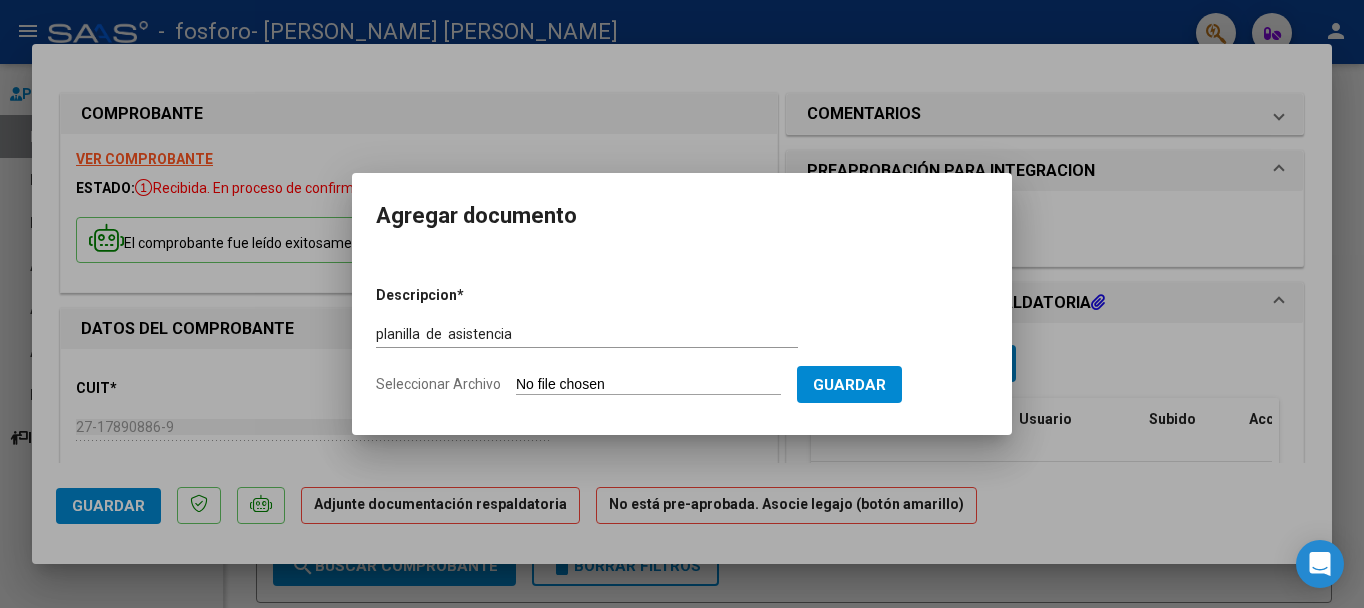 click on "Seleccionar Archivo" 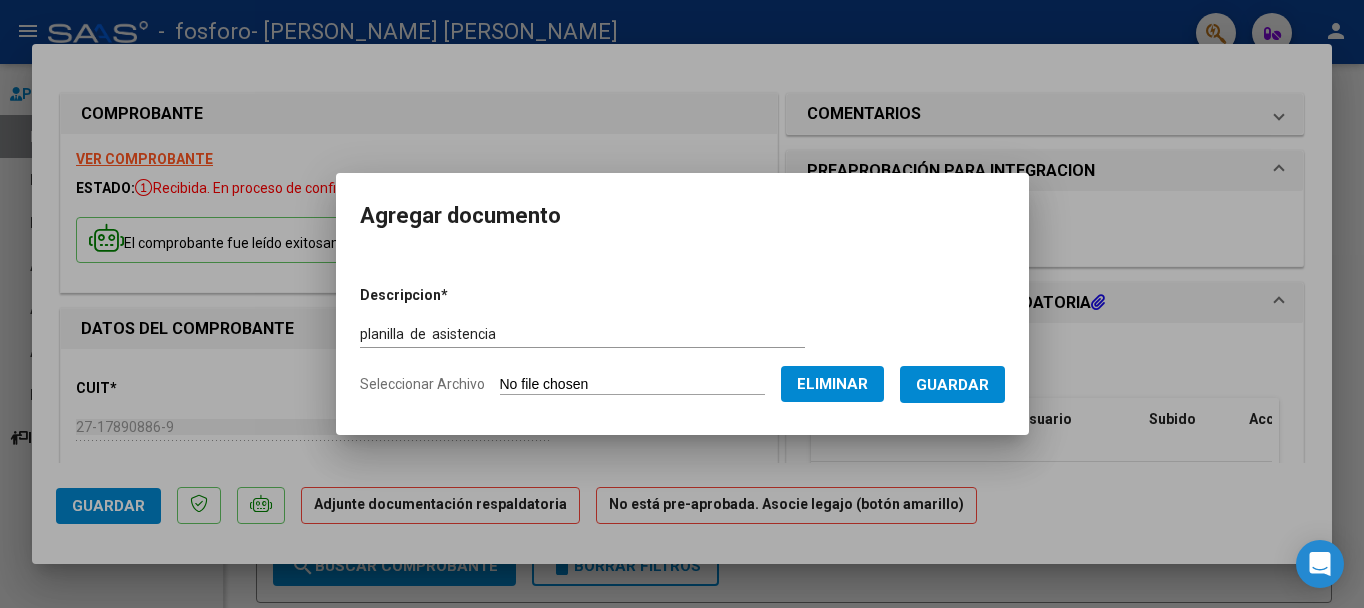click on "Guardar" at bounding box center (952, 385) 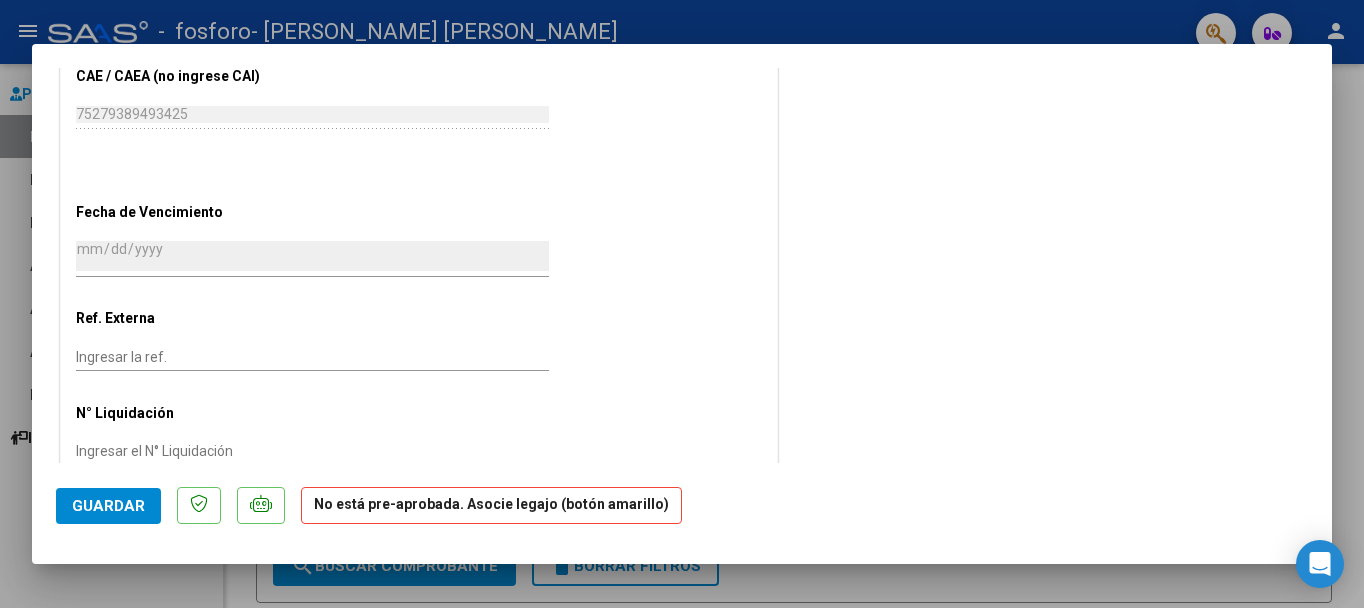 scroll, scrollTop: 1241, scrollLeft: 0, axis: vertical 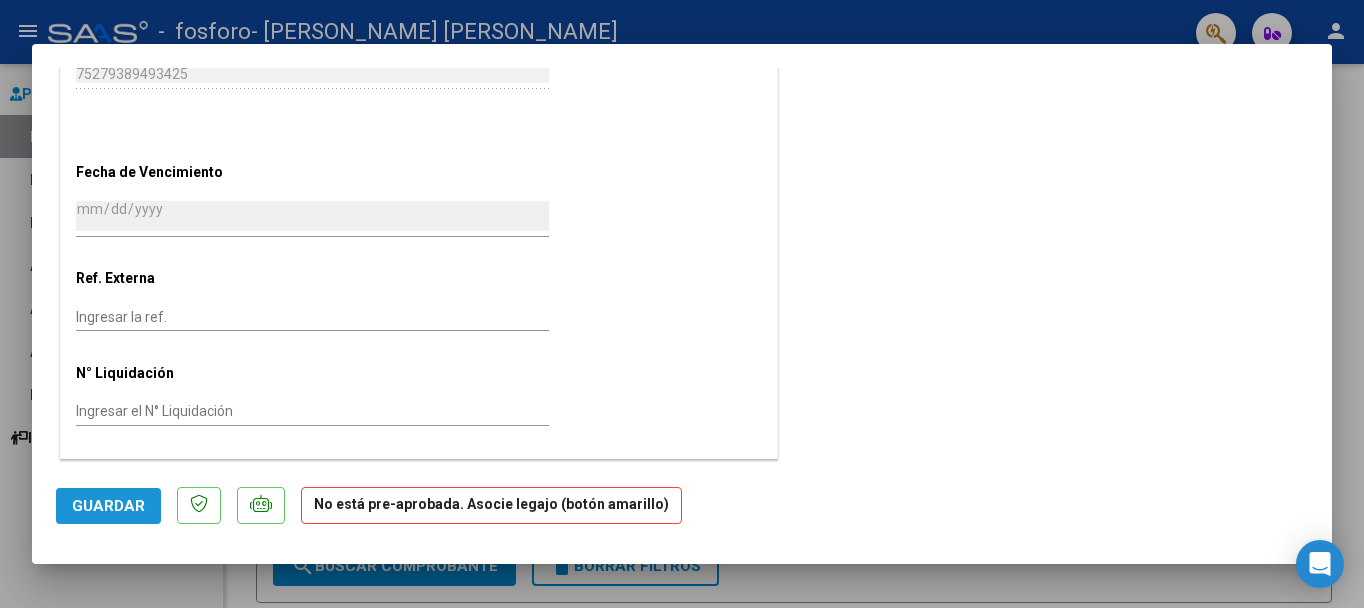 click on "Guardar" 